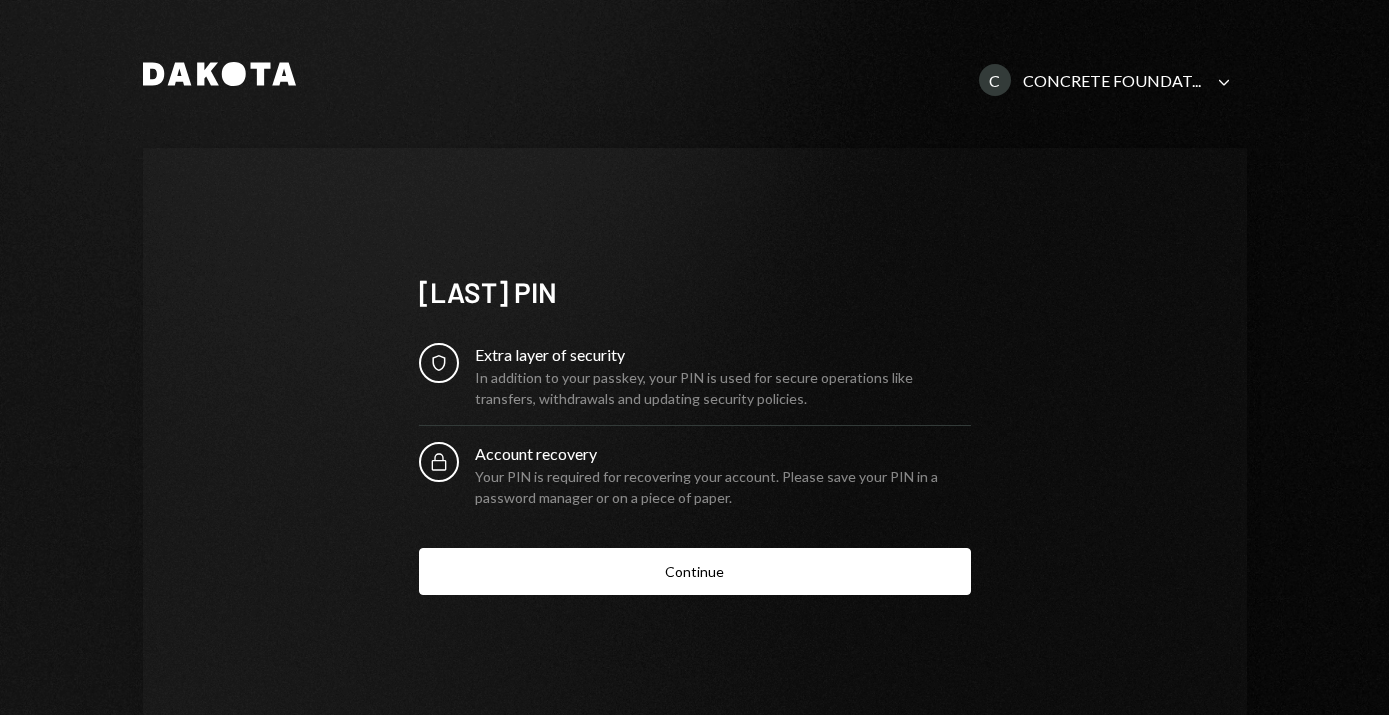 scroll, scrollTop: 0, scrollLeft: 0, axis: both 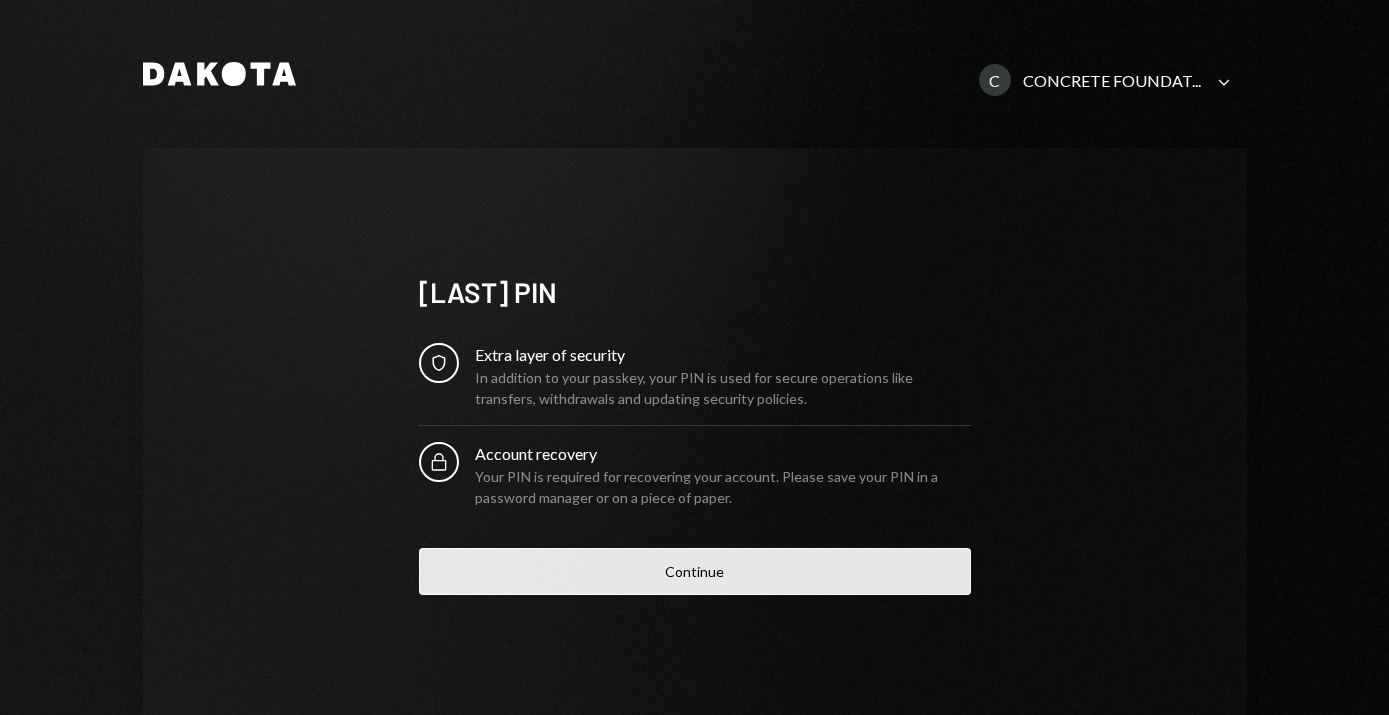click on "Continue" at bounding box center (695, 571) 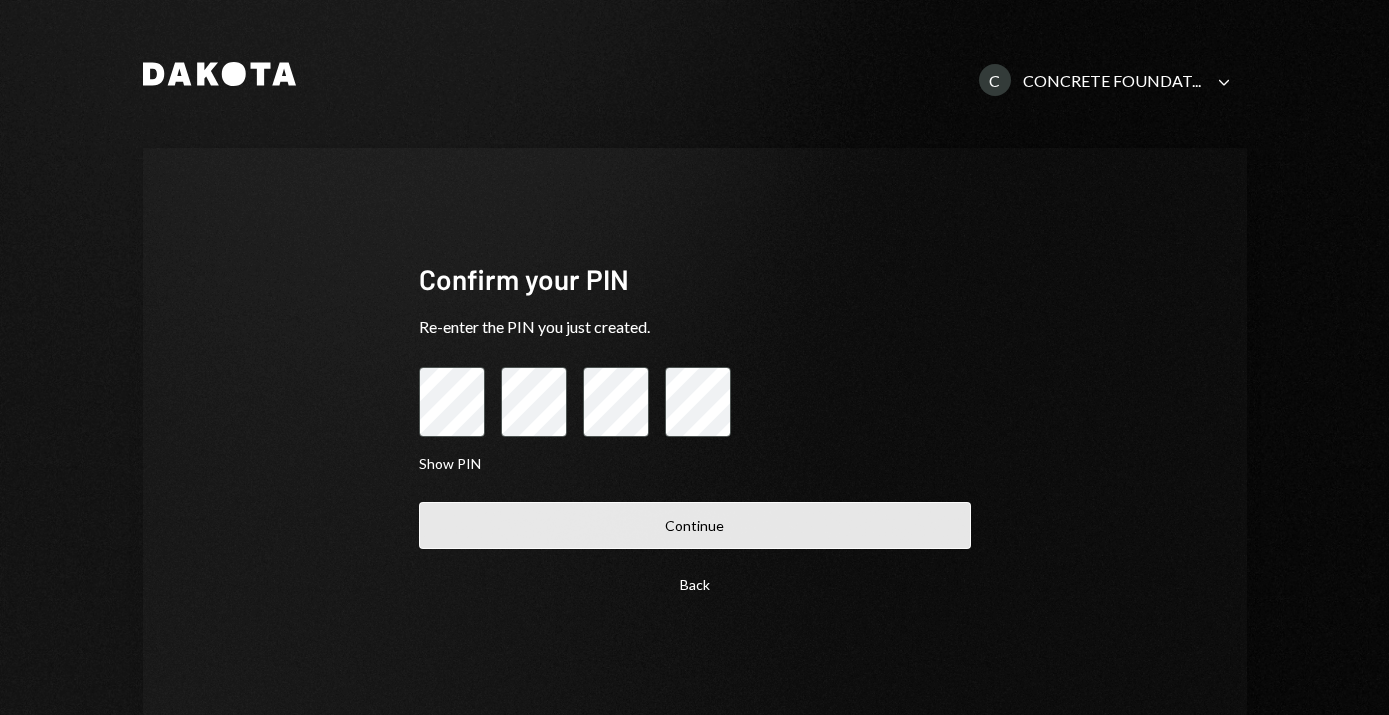 click on "Continue" at bounding box center [695, 525] 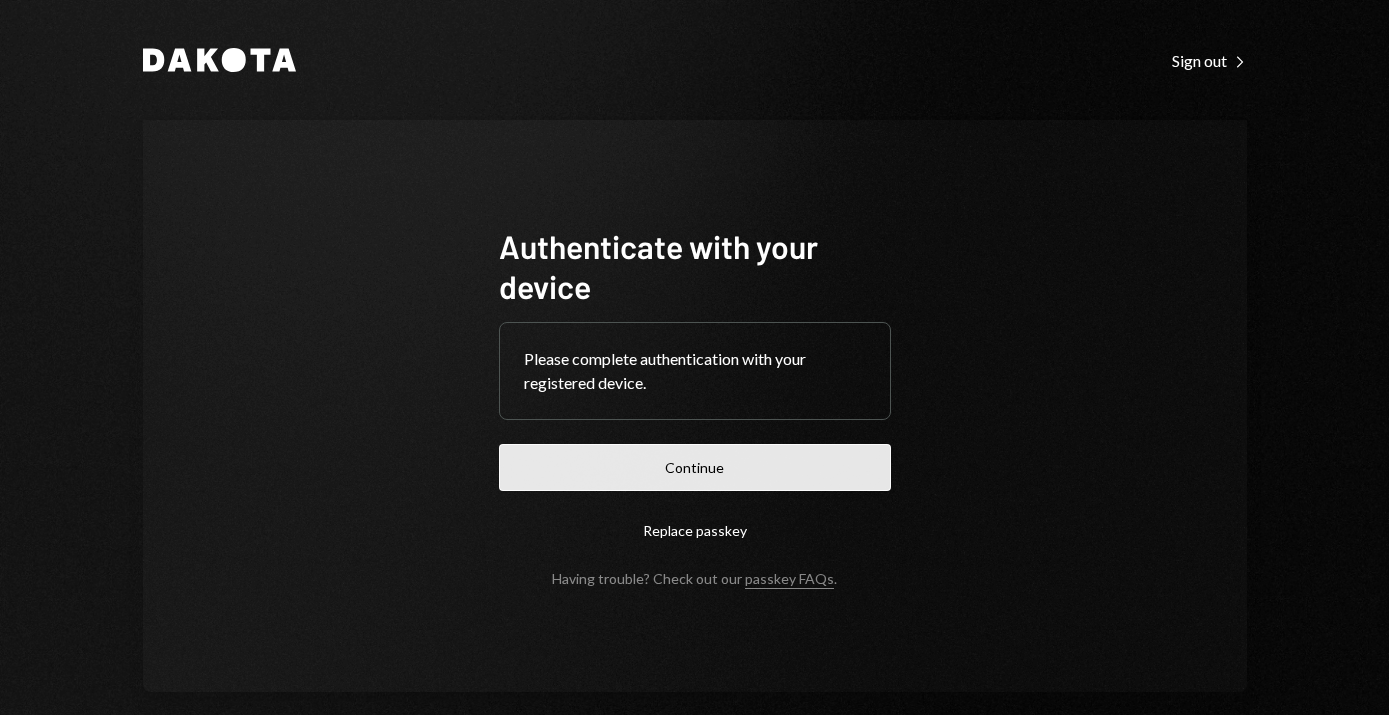 click on "Continue" at bounding box center (695, 467) 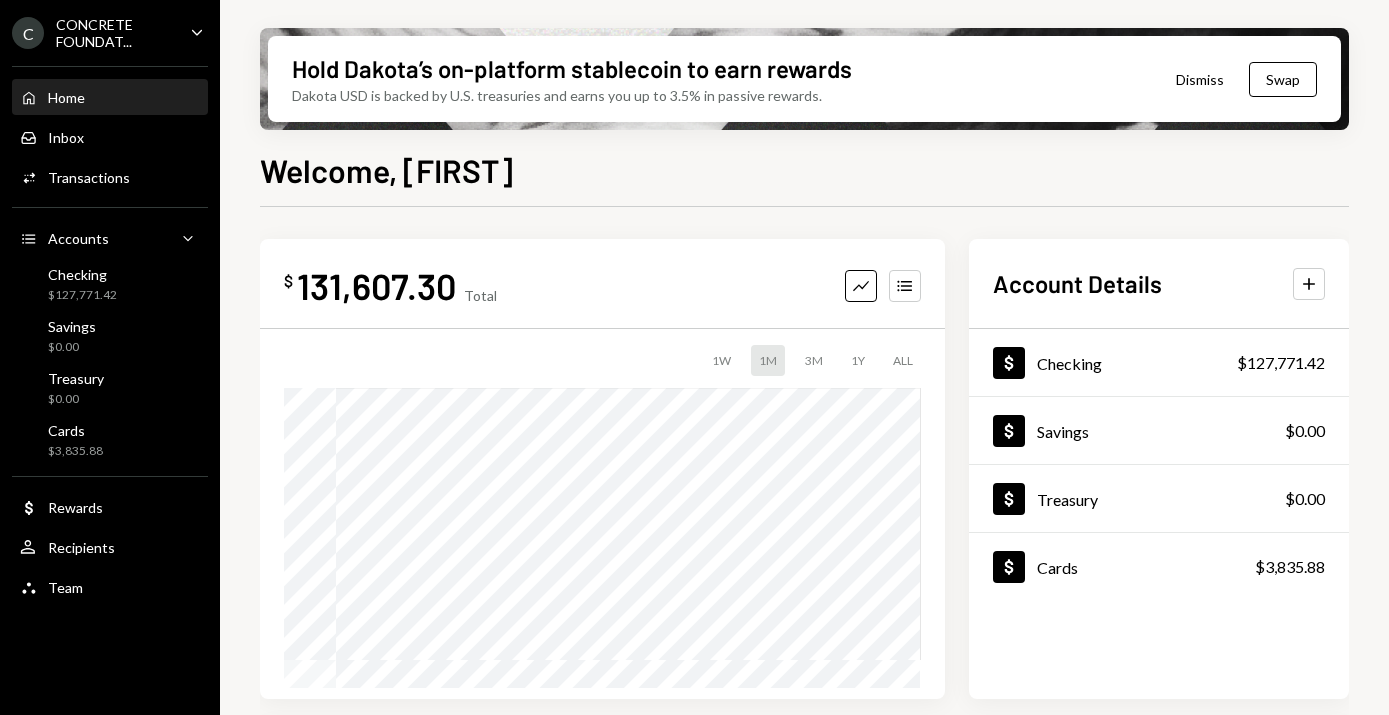 click on "CONCRETE FOUNDAT..." at bounding box center (115, 33) 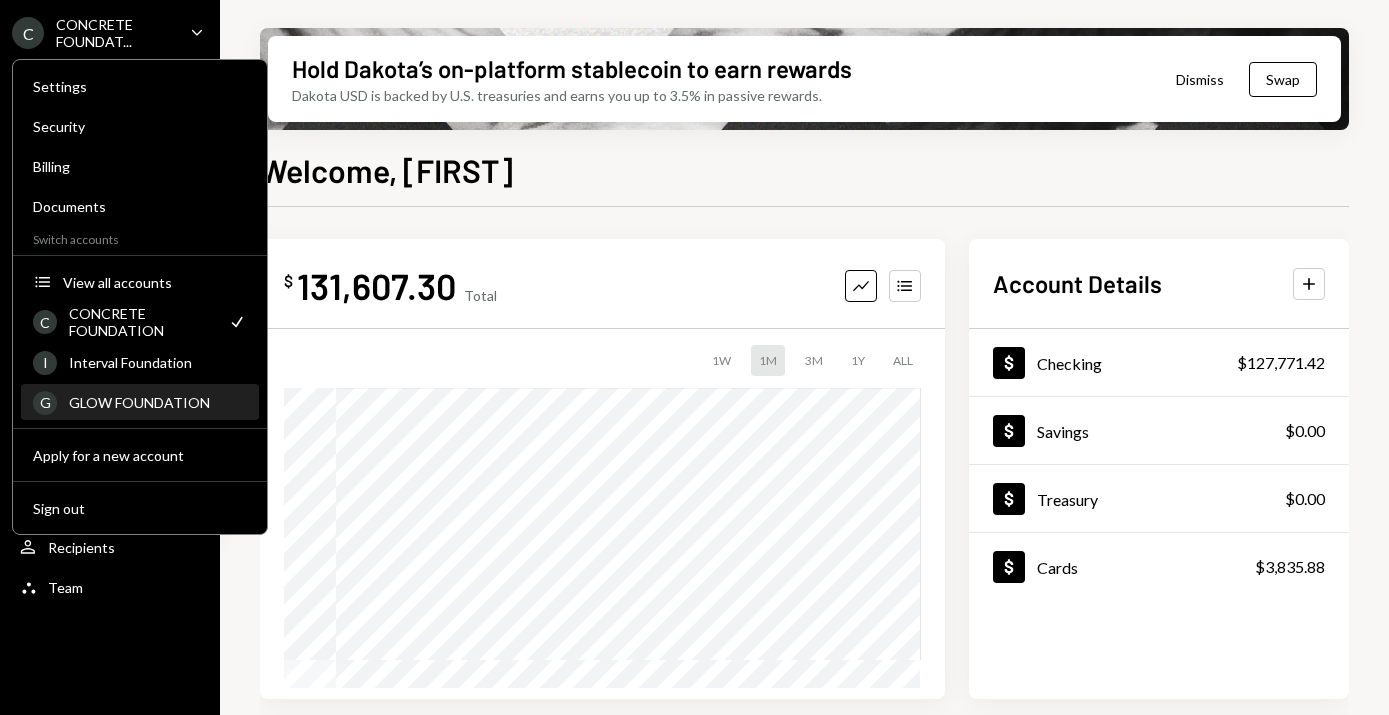 click on "G GLOW FOUNDATION" at bounding box center (140, 403) 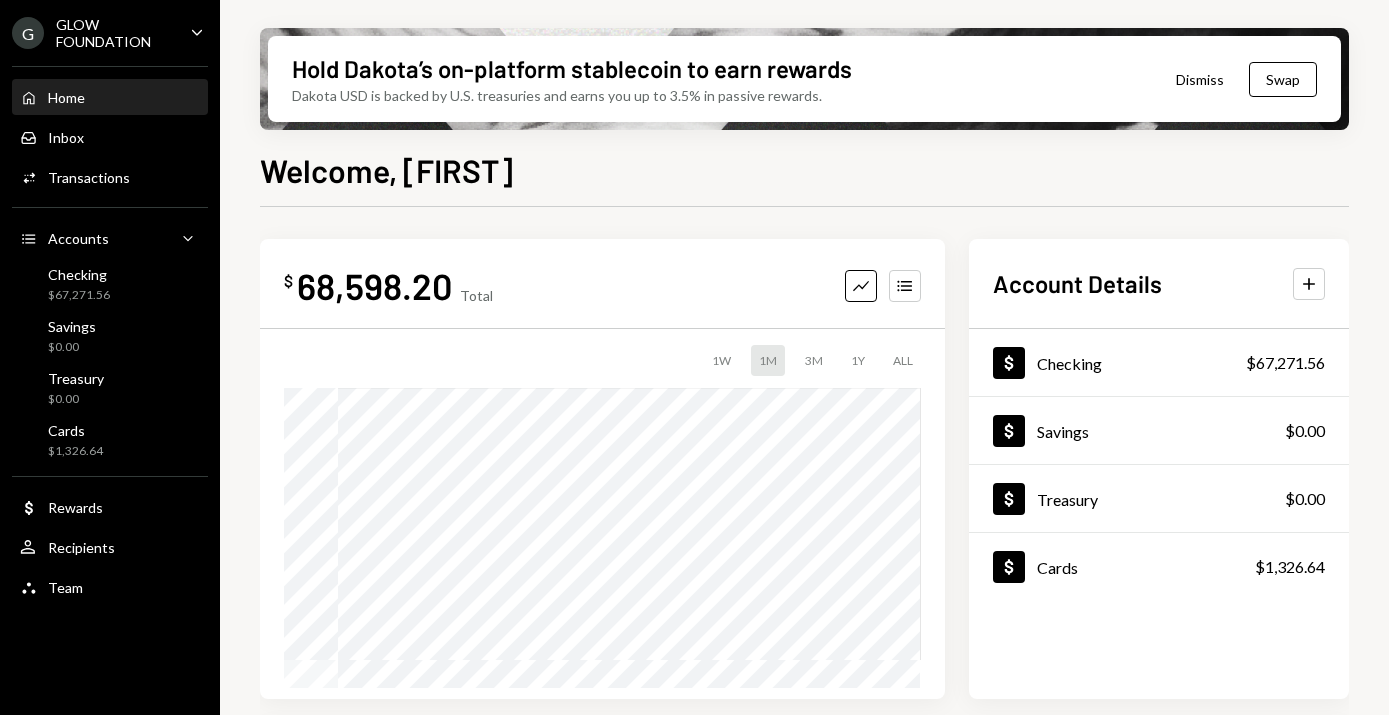 click on "GLOW FOUNDATION" at bounding box center [115, 33] 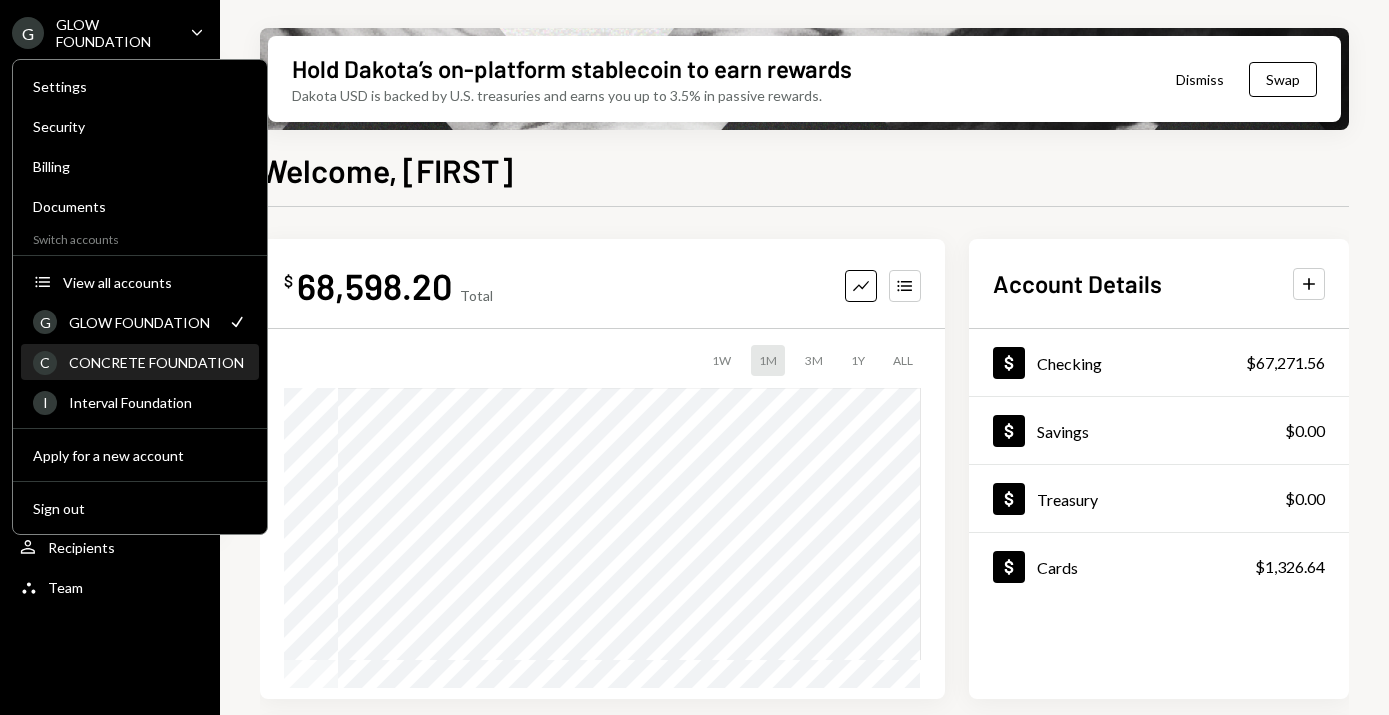 click on "CONCRETE FOUNDATION" at bounding box center (158, 362) 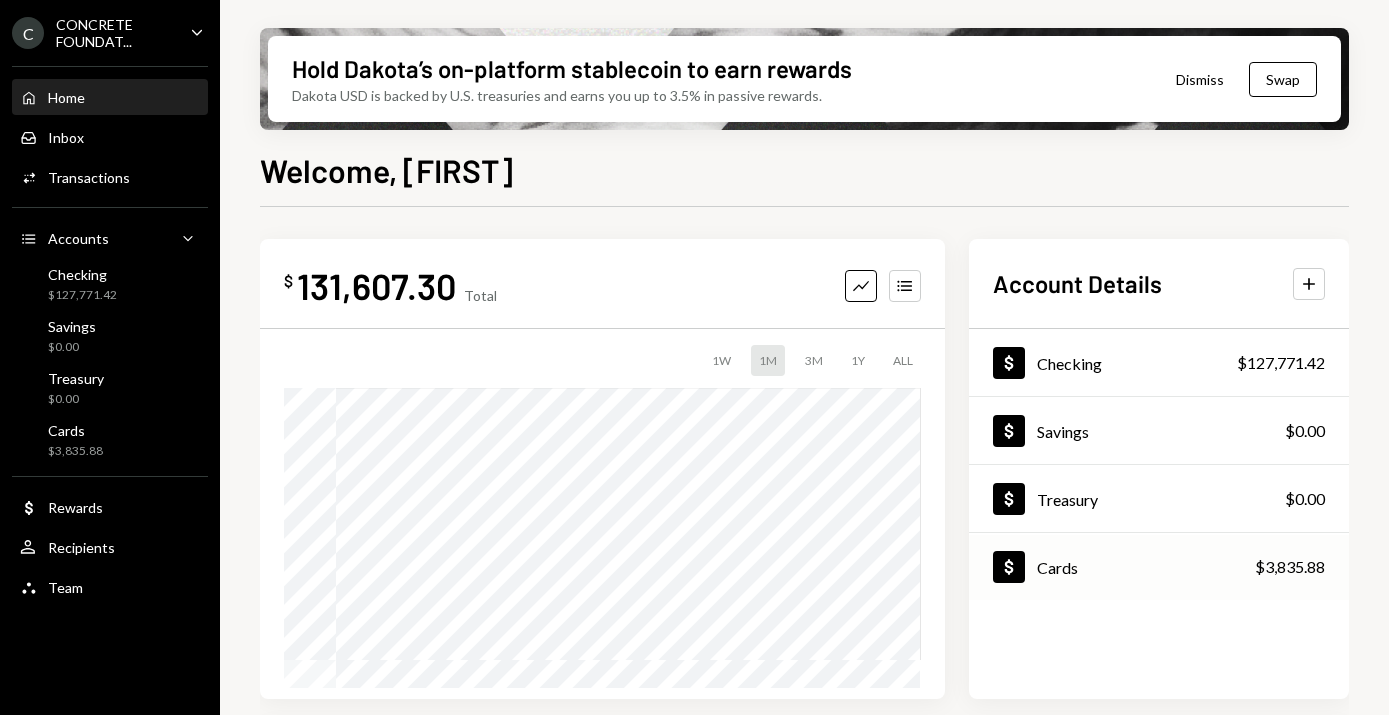 click on "$3,835.88" at bounding box center [1290, 567] 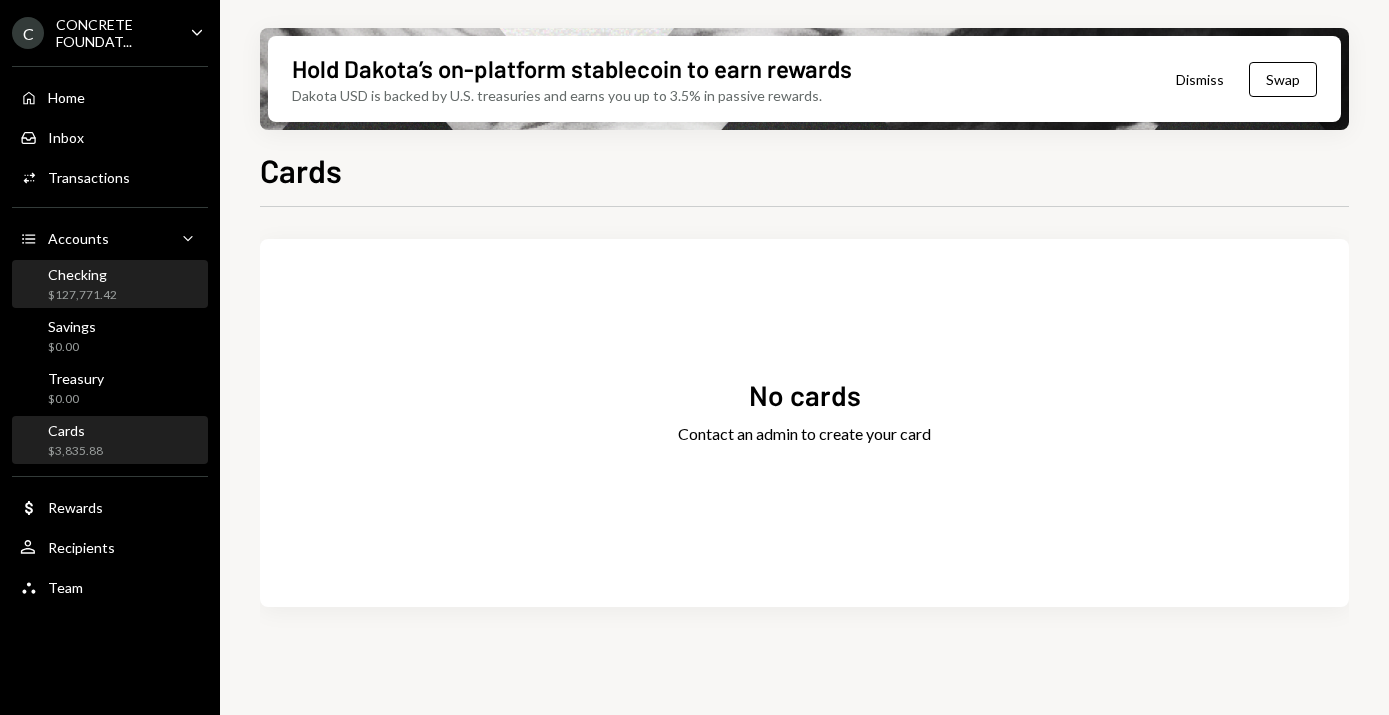 click on "$127,771.42" at bounding box center (82, 295) 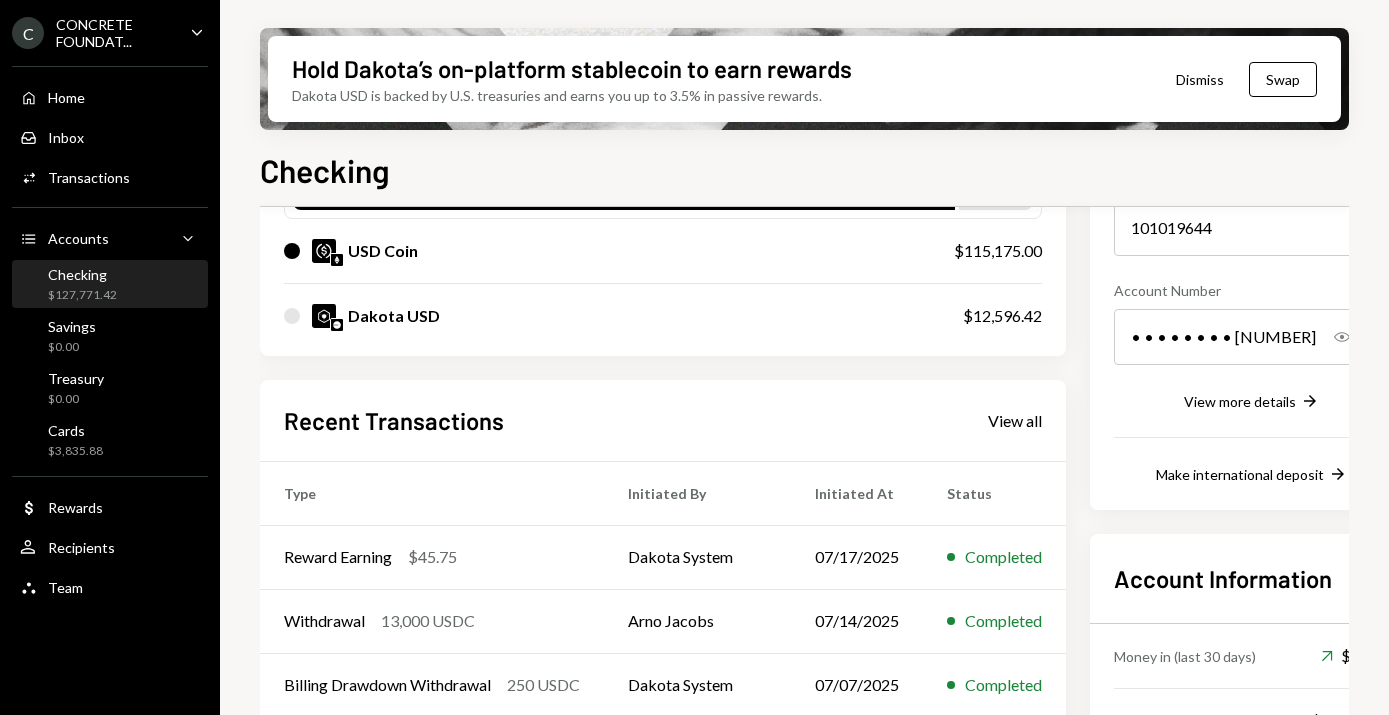 scroll, scrollTop: 248, scrollLeft: 0, axis: vertical 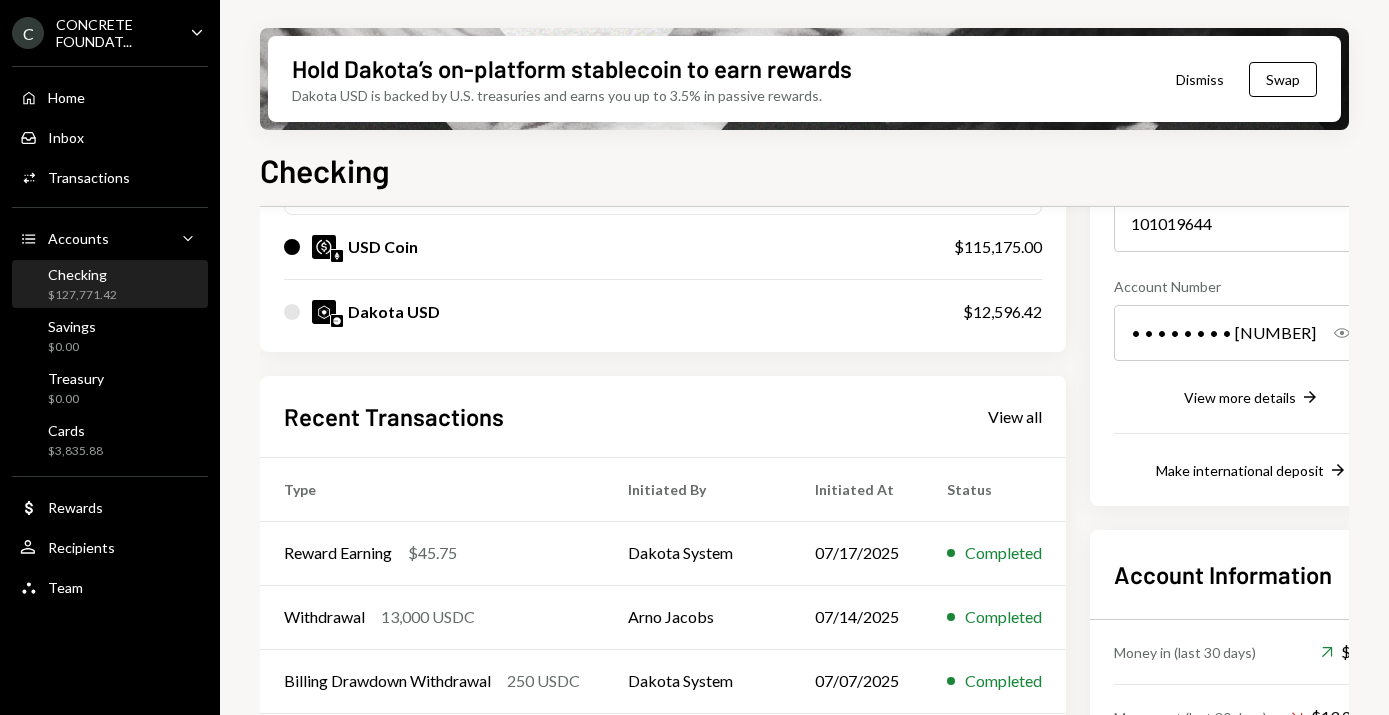 click at bounding box center (292, 312) 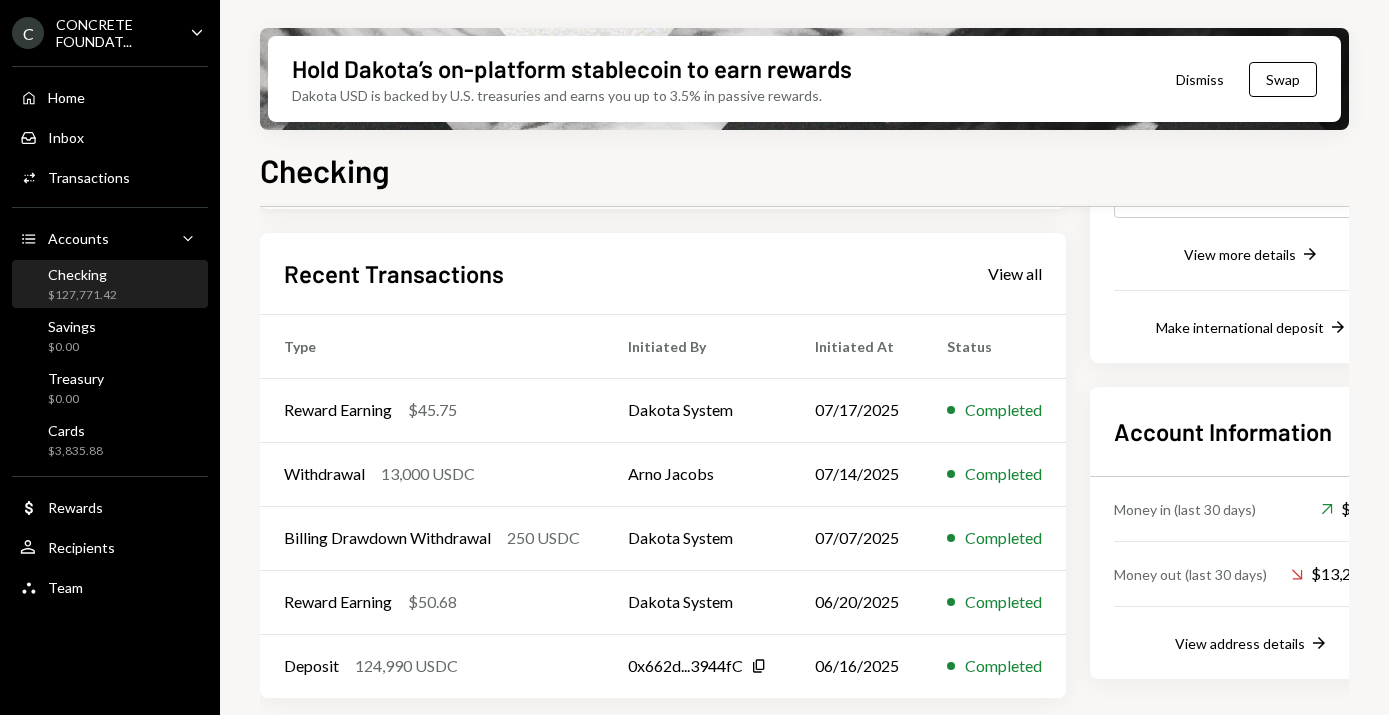 scroll, scrollTop: 0, scrollLeft: 0, axis: both 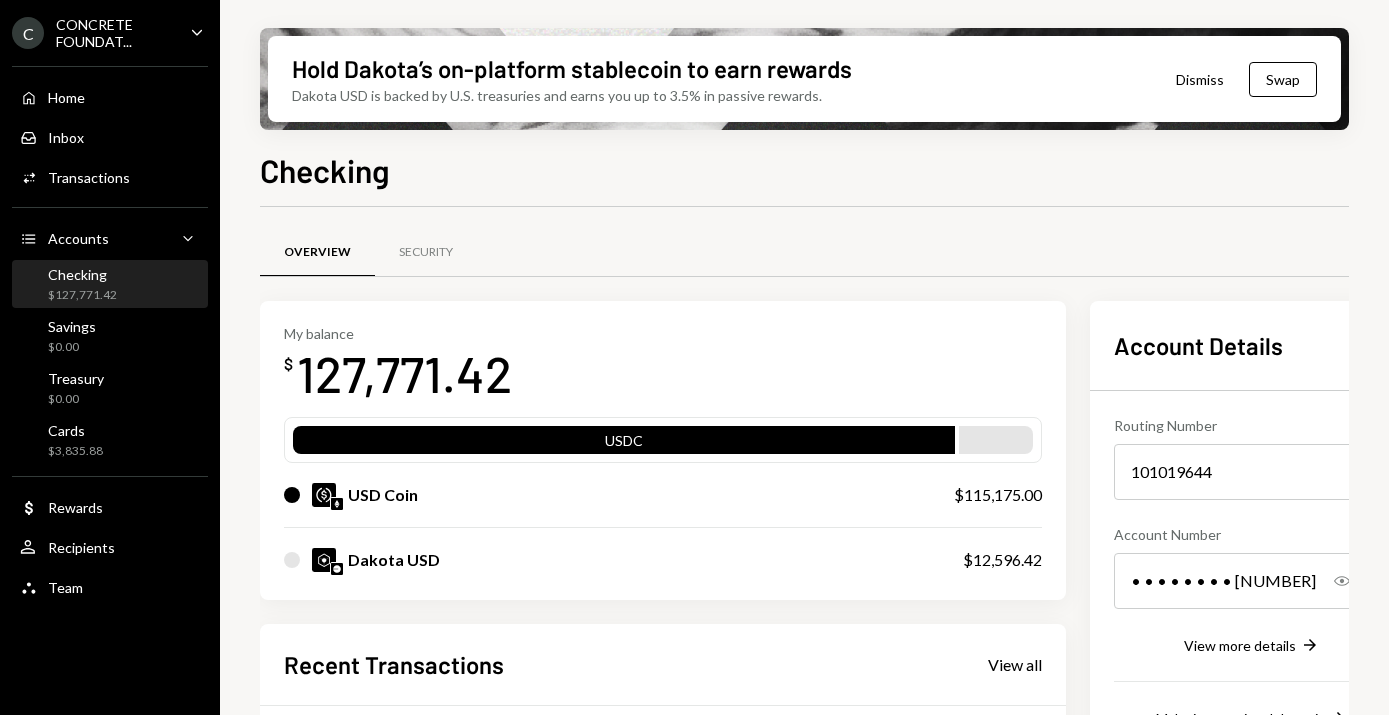 click on "CONCRETE FOUNDAT..." at bounding box center [115, 33] 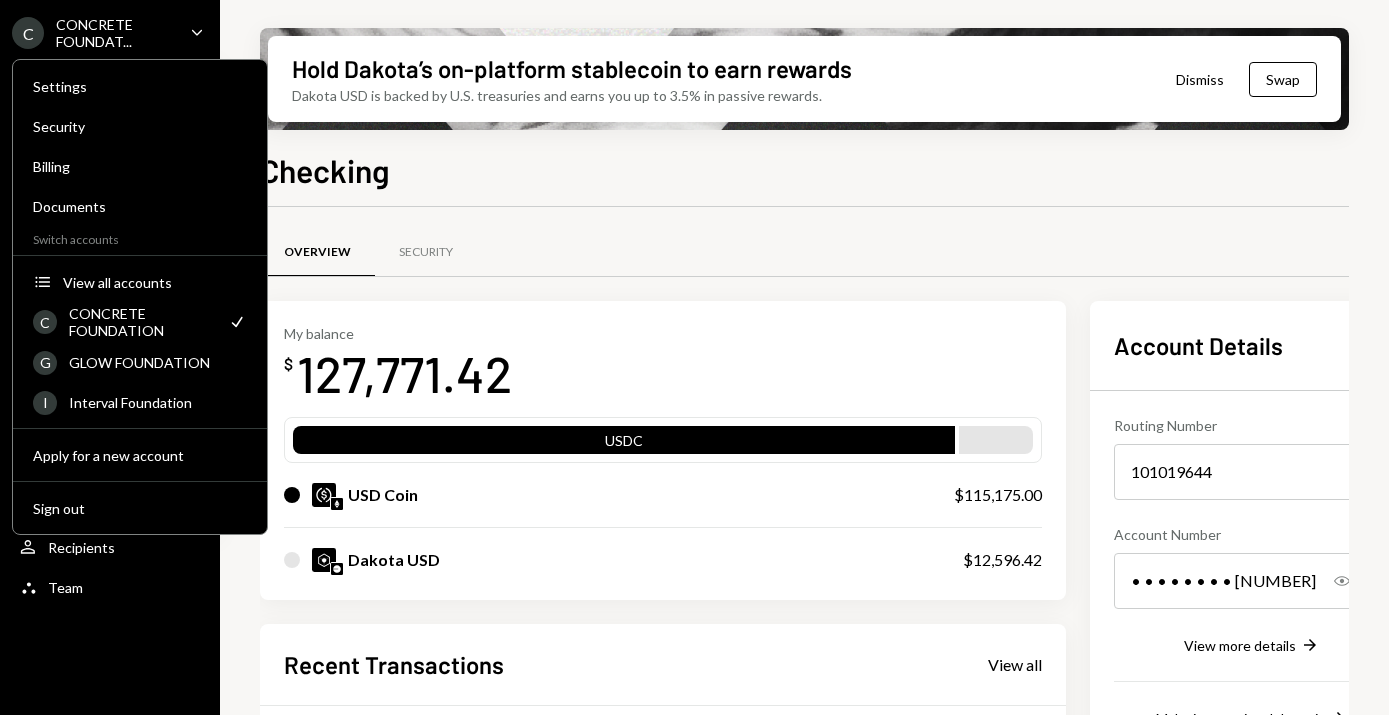 click on "CONCRETE FOUNDAT..." at bounding box center [115, 33] 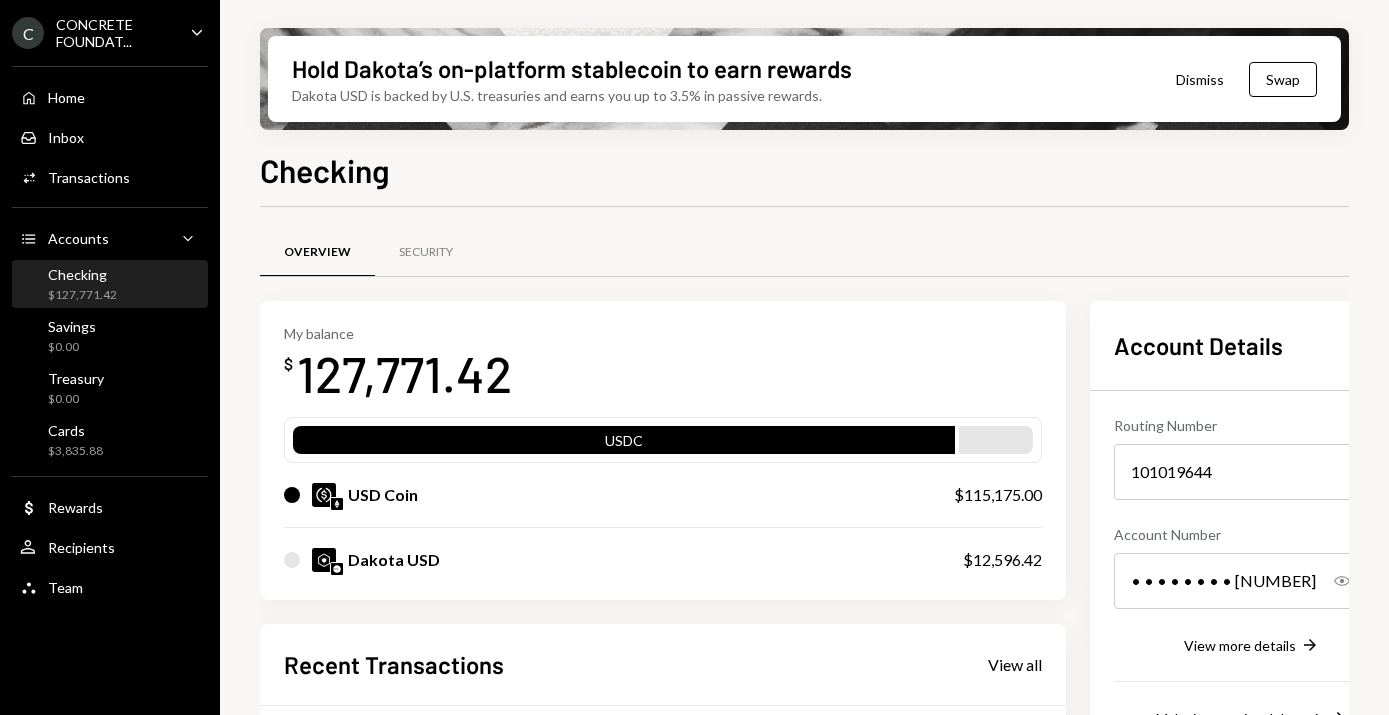 click on "CONCRETE FOUNDAT..." at bounding box center [115, 33] 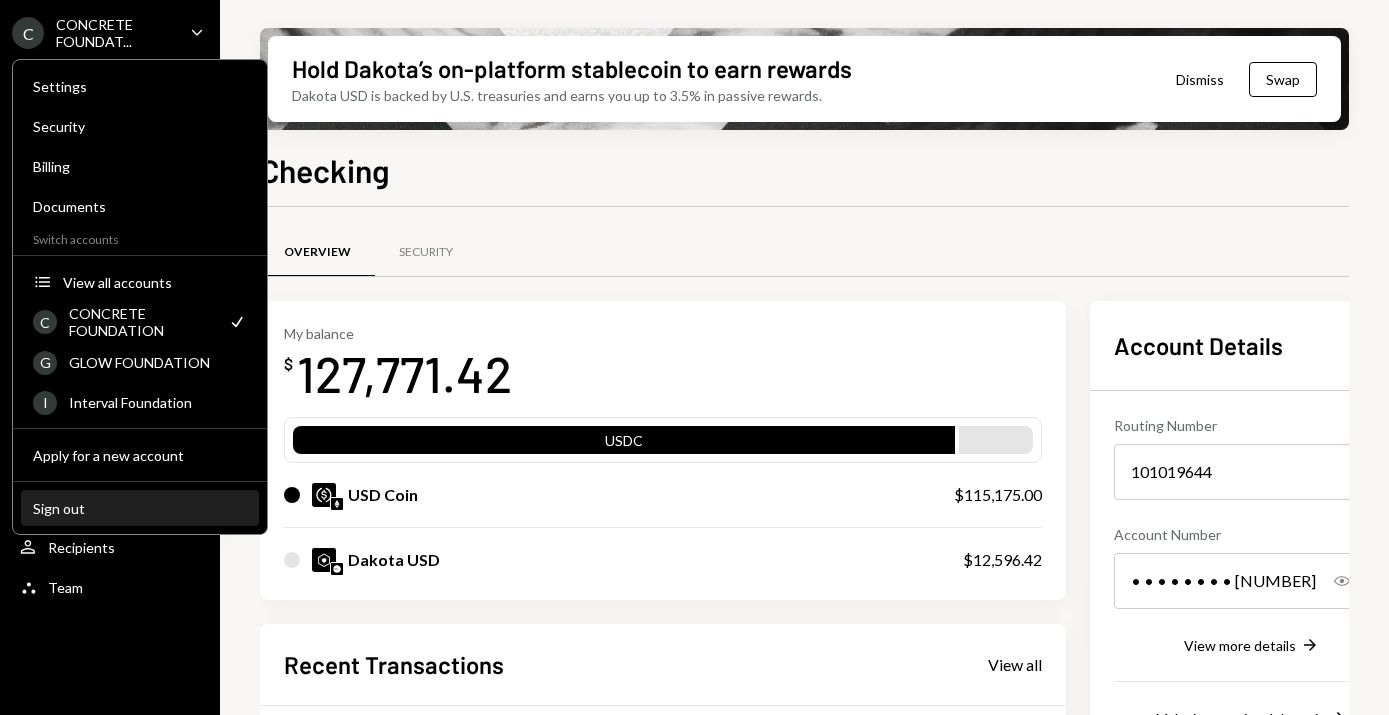click on "Sign out" at bounding box center [140, 508] 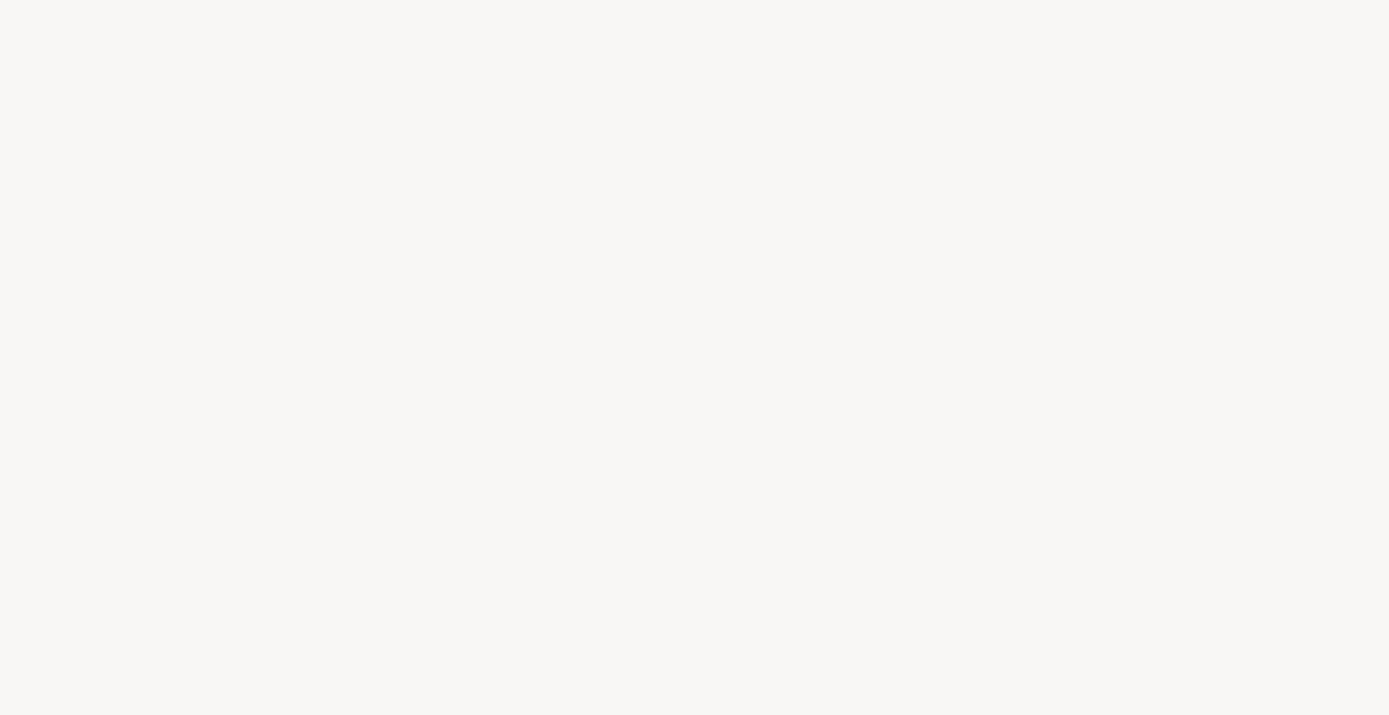 scroll, scrollTop: 0, scrollLeft: 0, axis: both 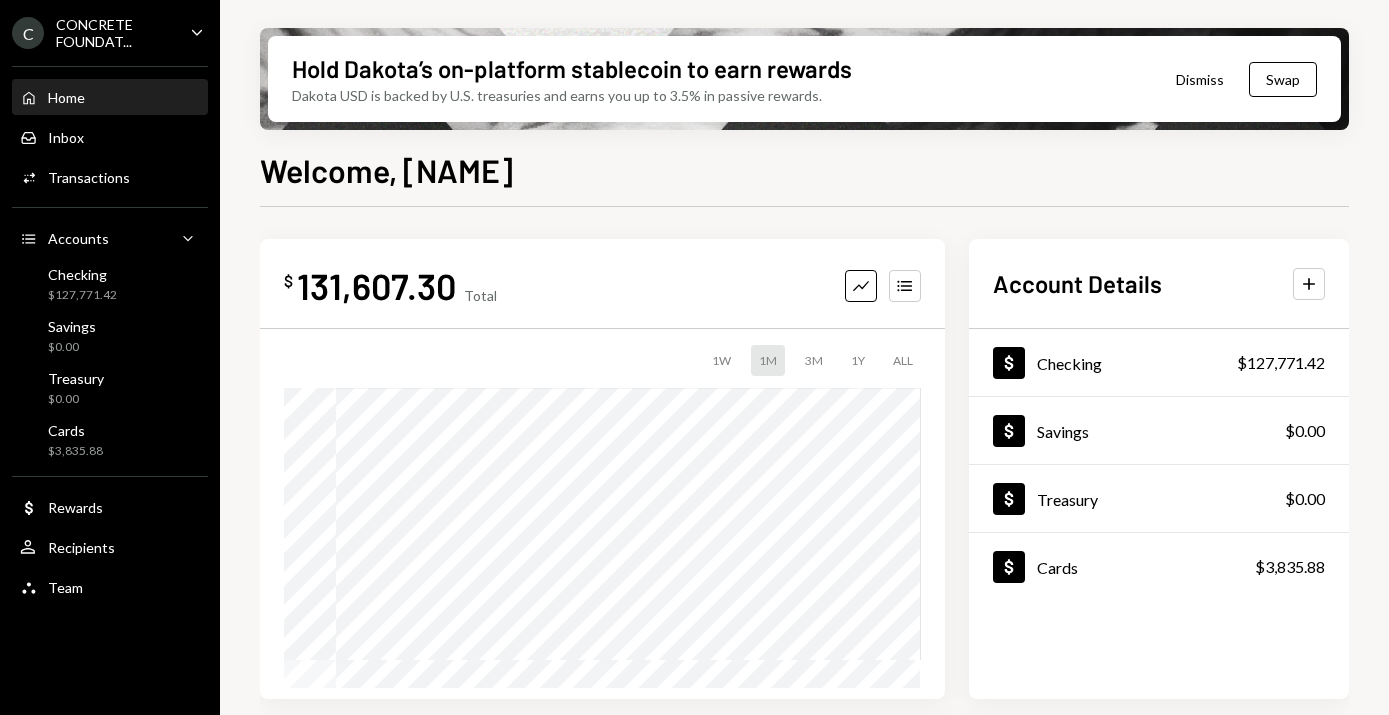 click on "CONCRETE FOUNDAT..." at bounding box center [115, 33] 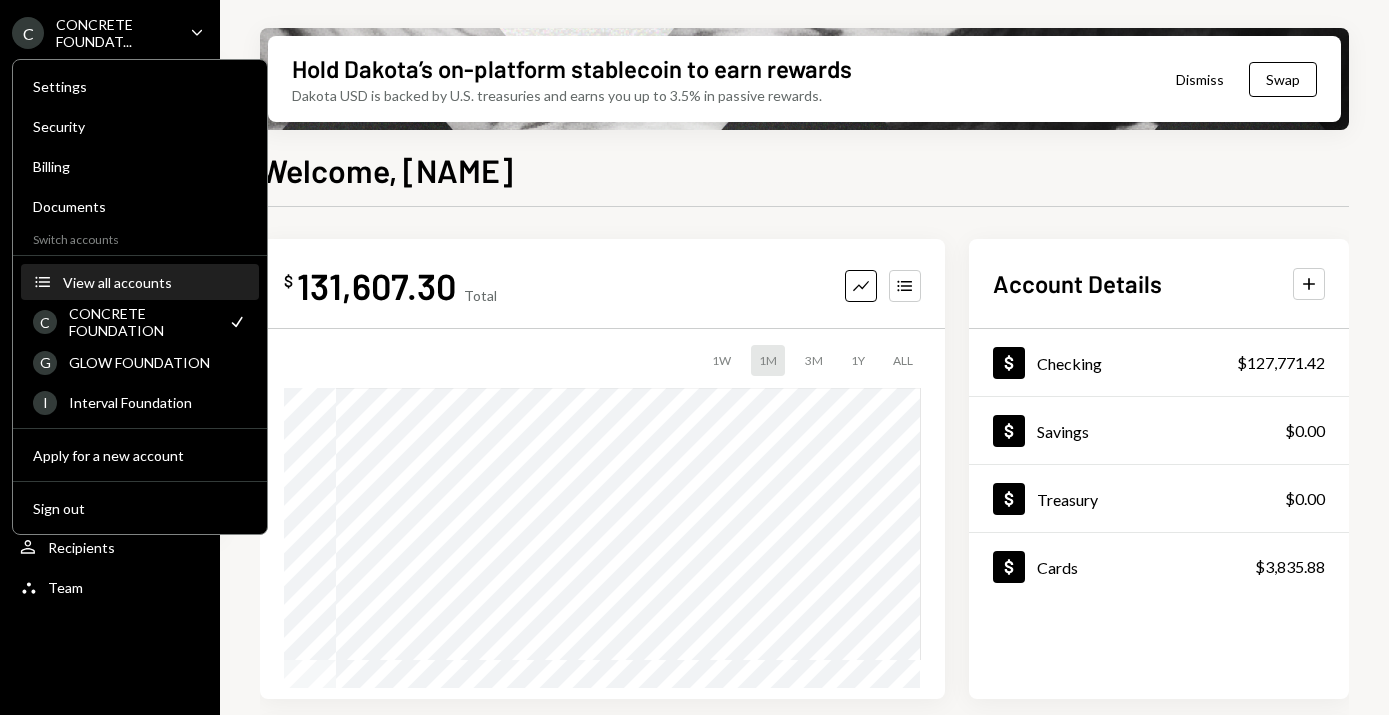 click on "View all accounts" at bounding box center [155, 282] 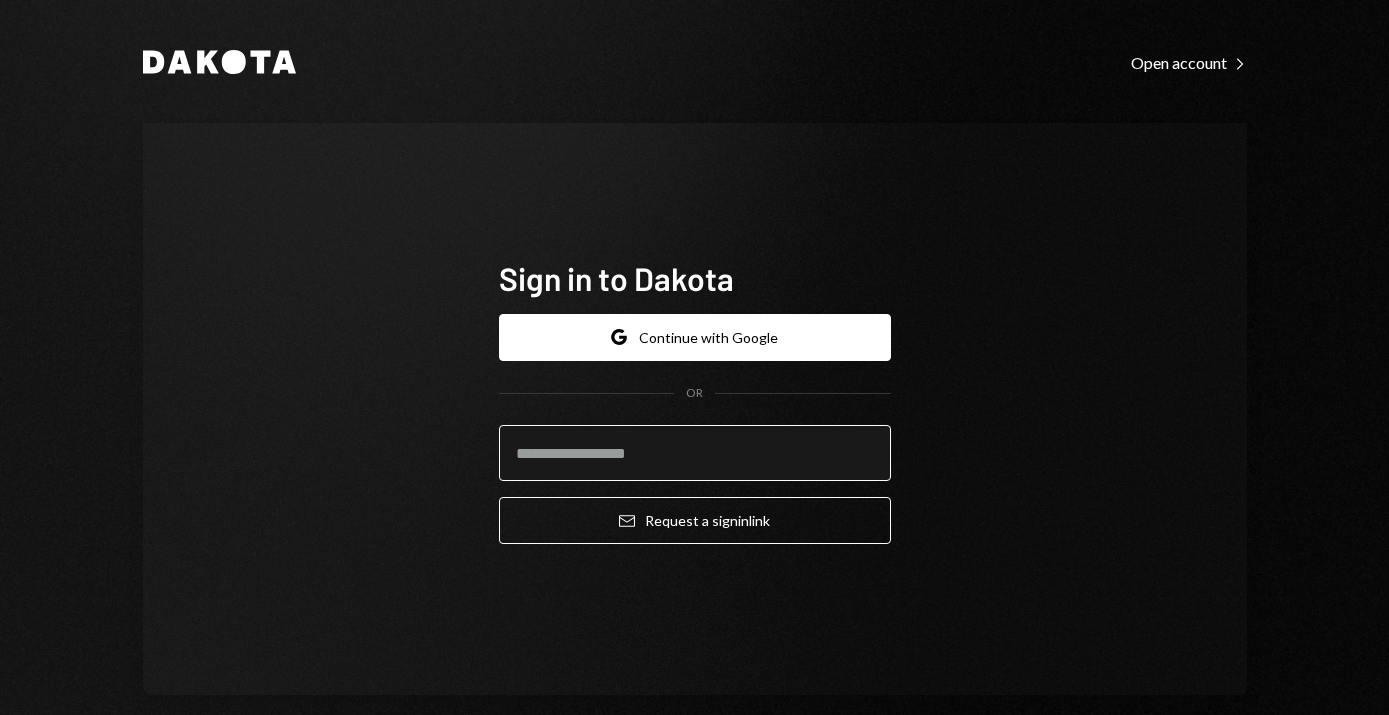 scroll, scrollTop: 0, scrollLeft: 0, axis: both 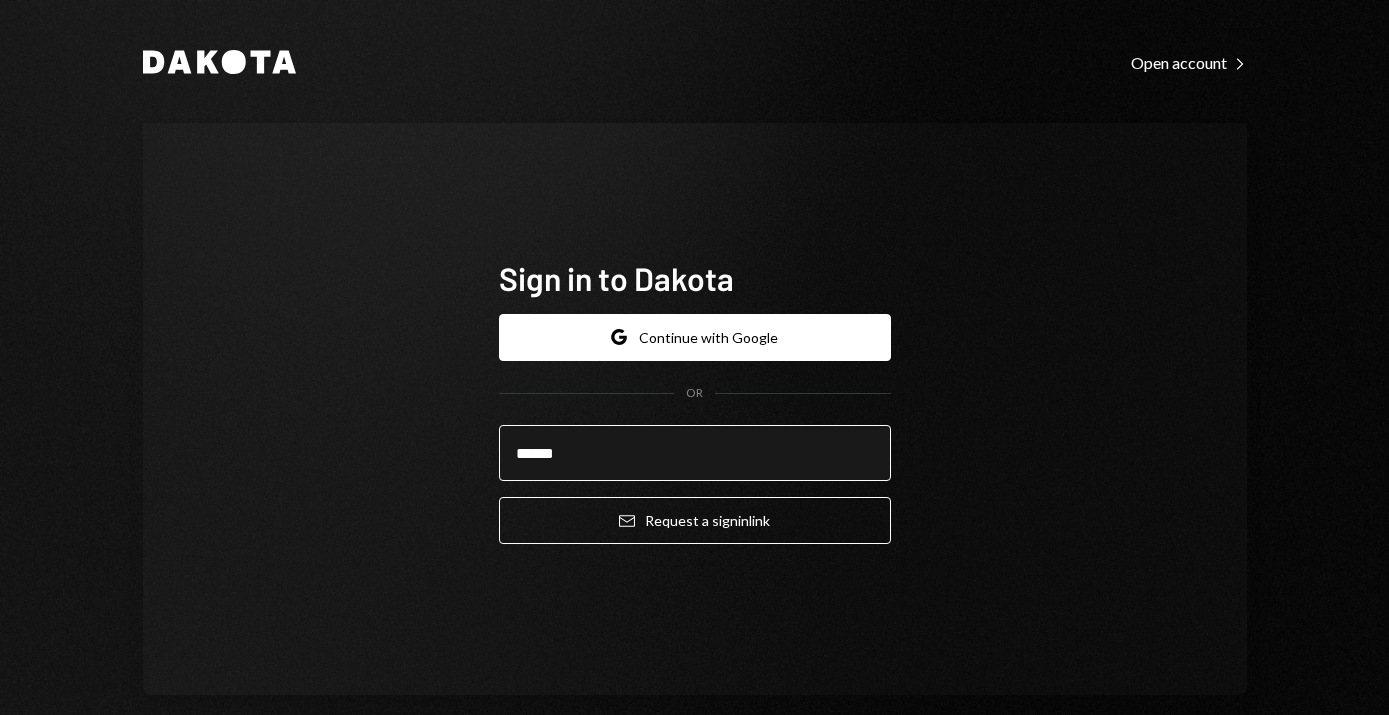 type on "**********" 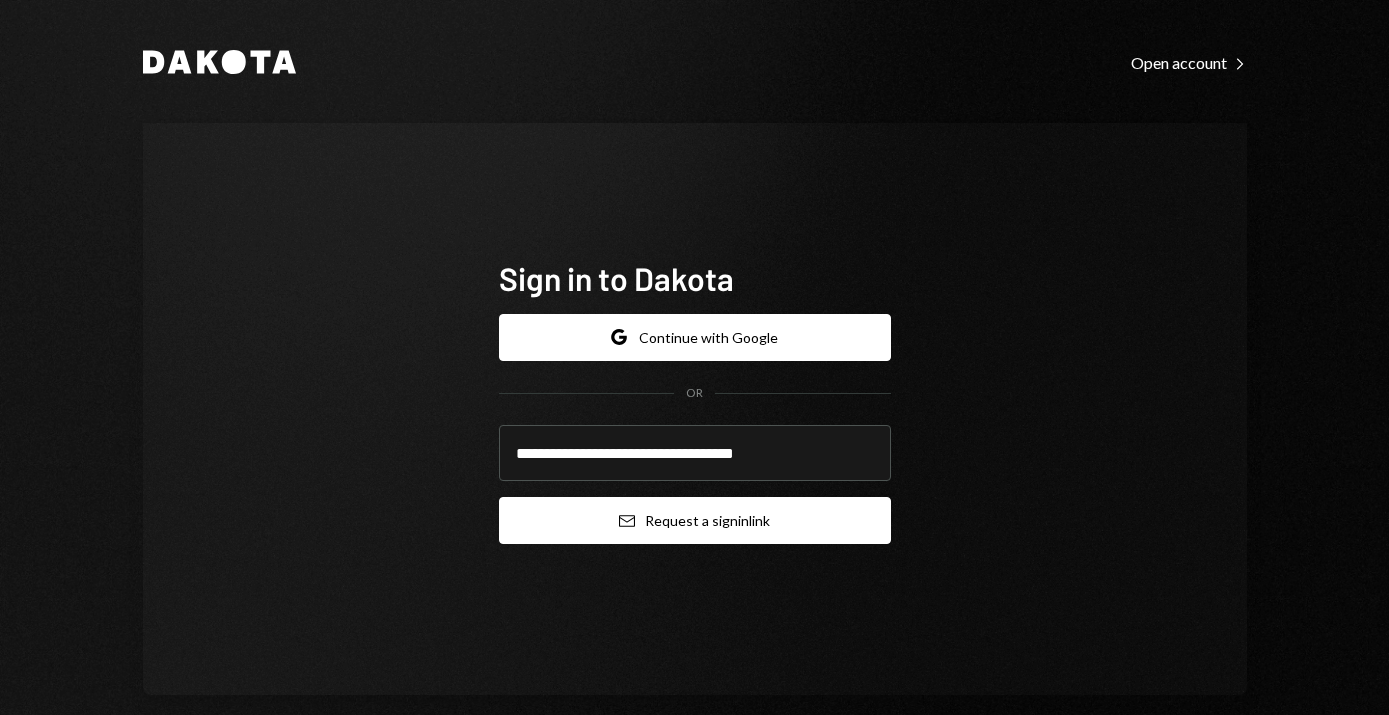 click on "Email Request a sign  in  link" at bounding box center [695, 520] 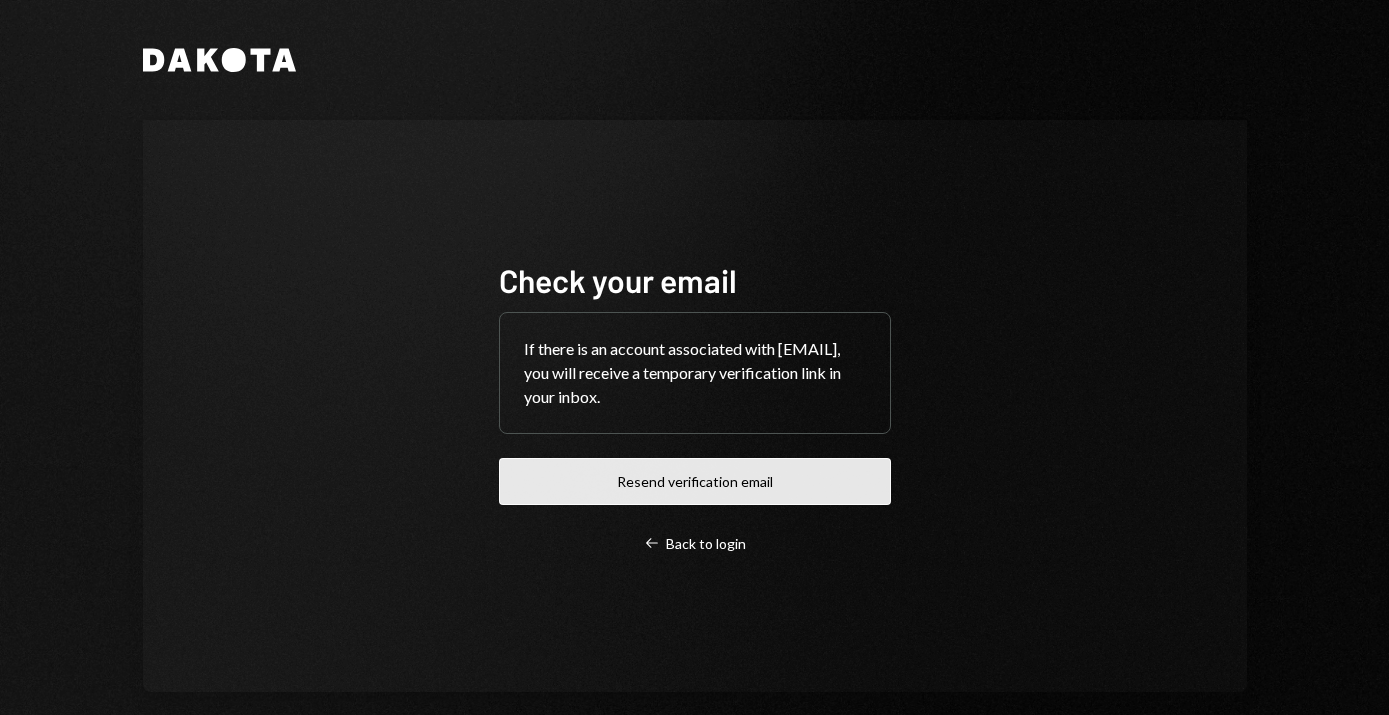 click on "Resend verification email" at bounding box center (695, 481) 